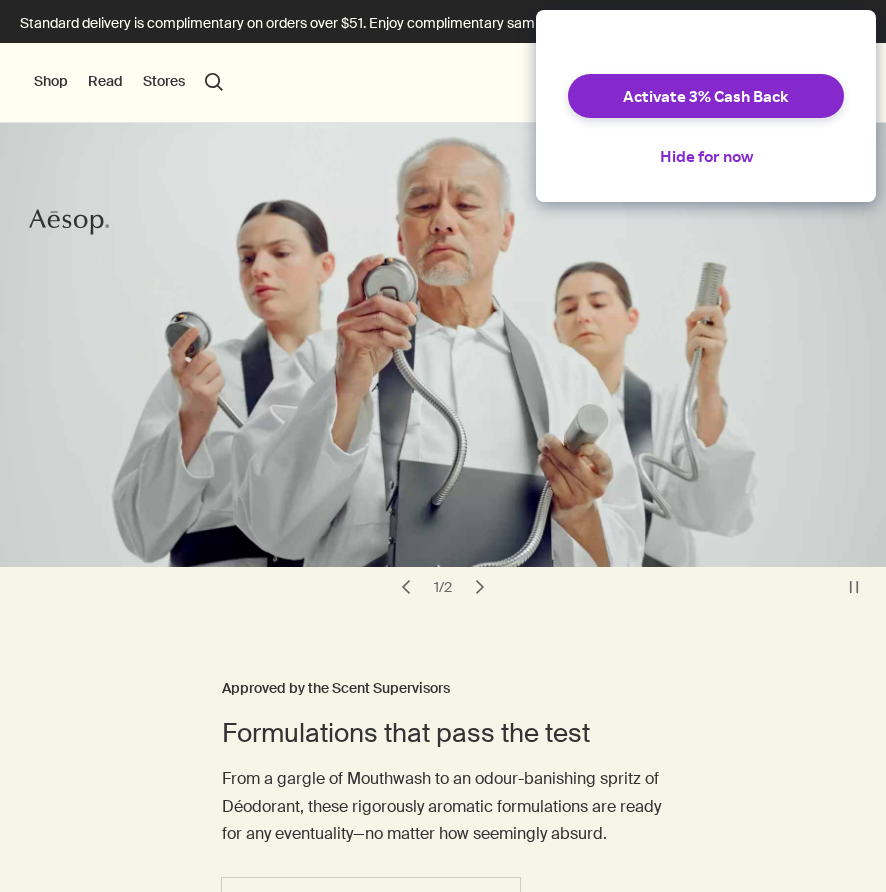 scroll, scrollTop: 0, scrollLeft: 0, axis: both 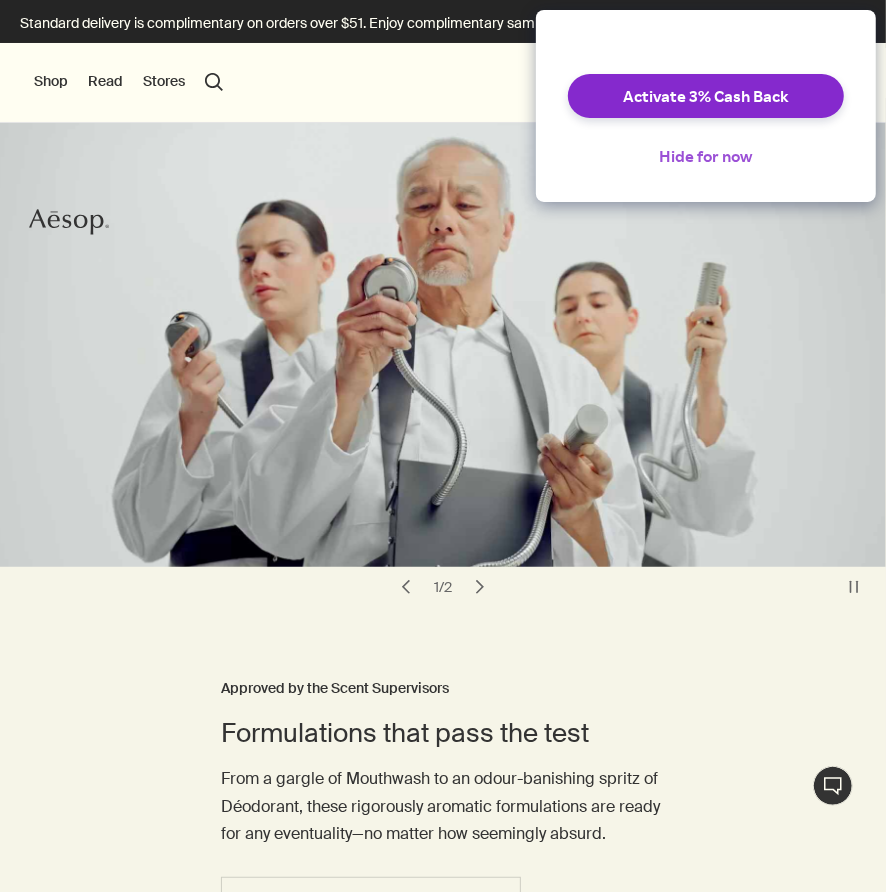 click on "Hide for now" at bounding box center (706, 156) 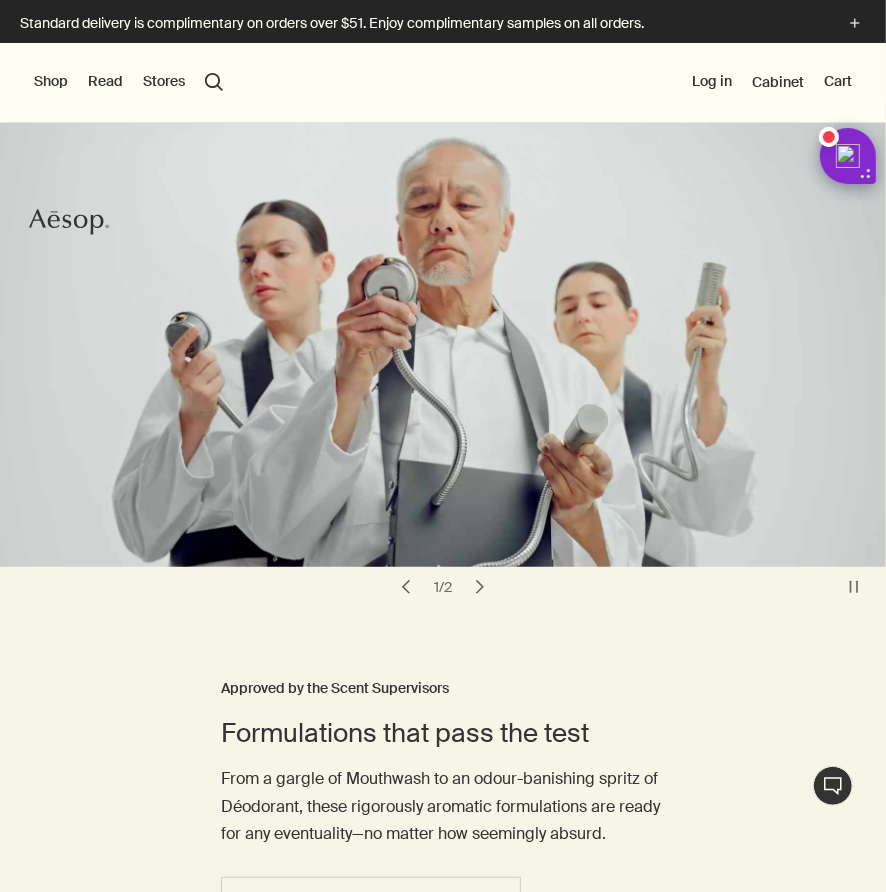 click at bounding box center (443, 892) 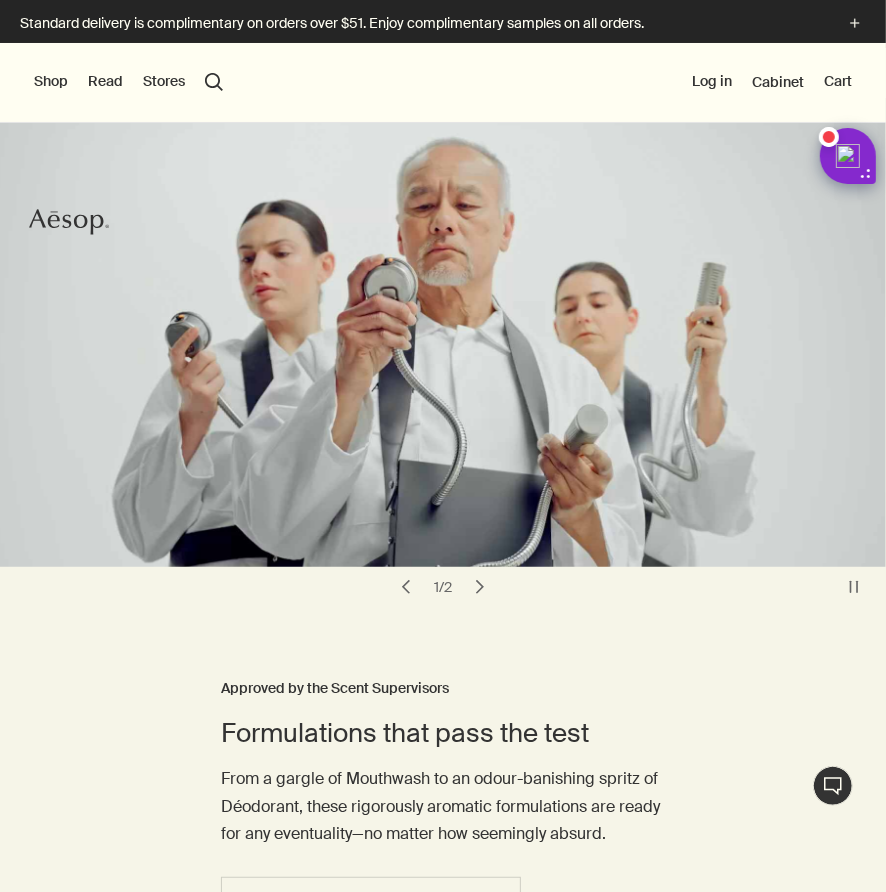 click at bounding box center [443, 7792] 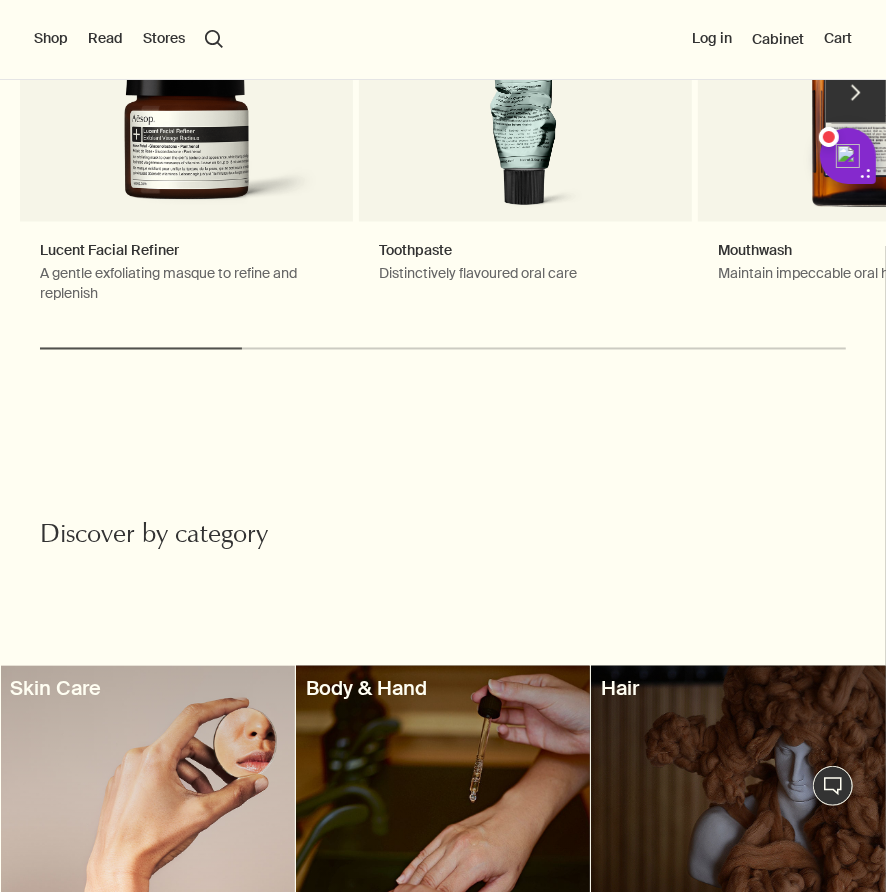 scroll, scrollTop: 1522, scrollLeft: 0, axis: vertical 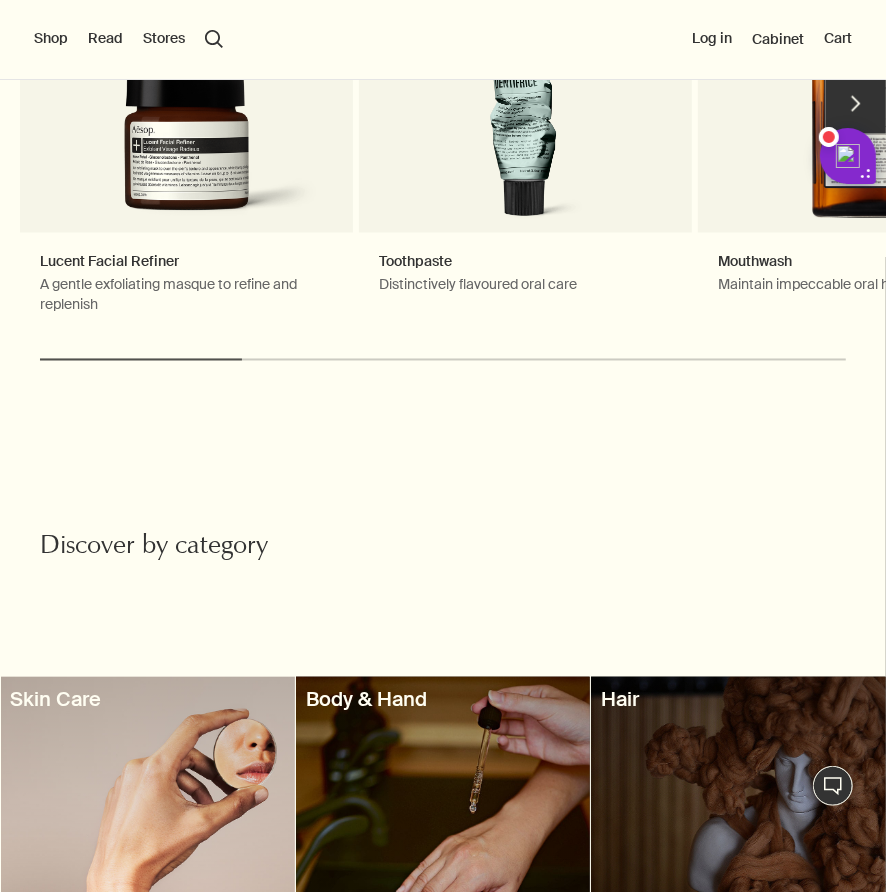 click at bounding box center (443, -630) 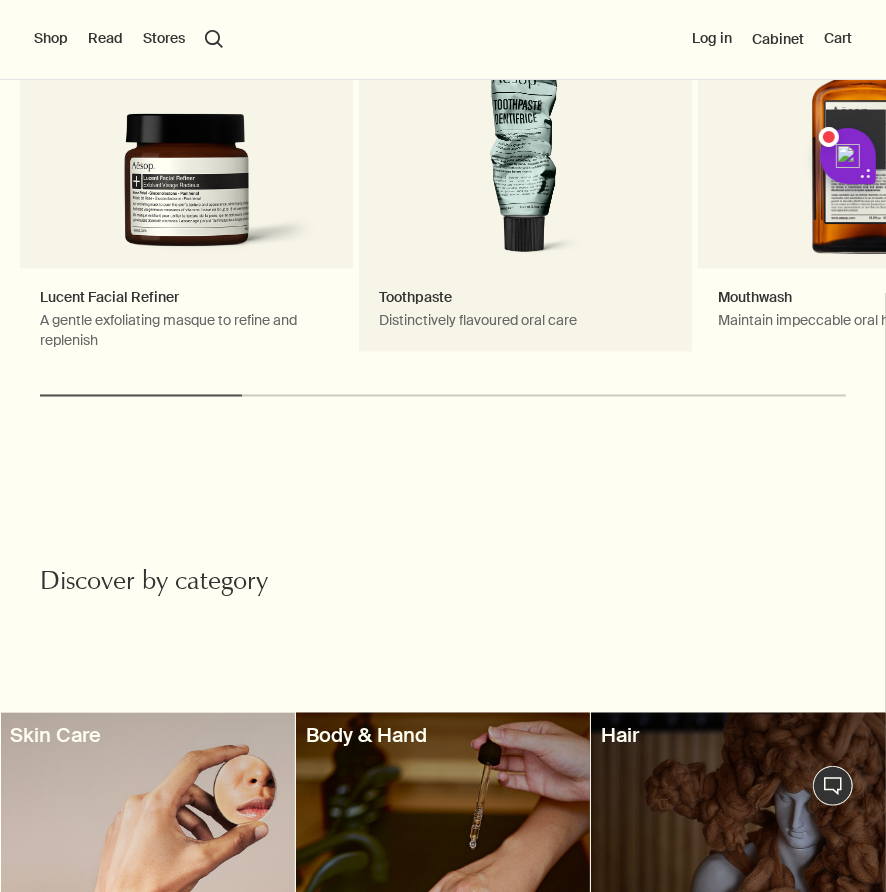 scroll, scrollTop: 1477, scrollLeft: 0, axis: vertical 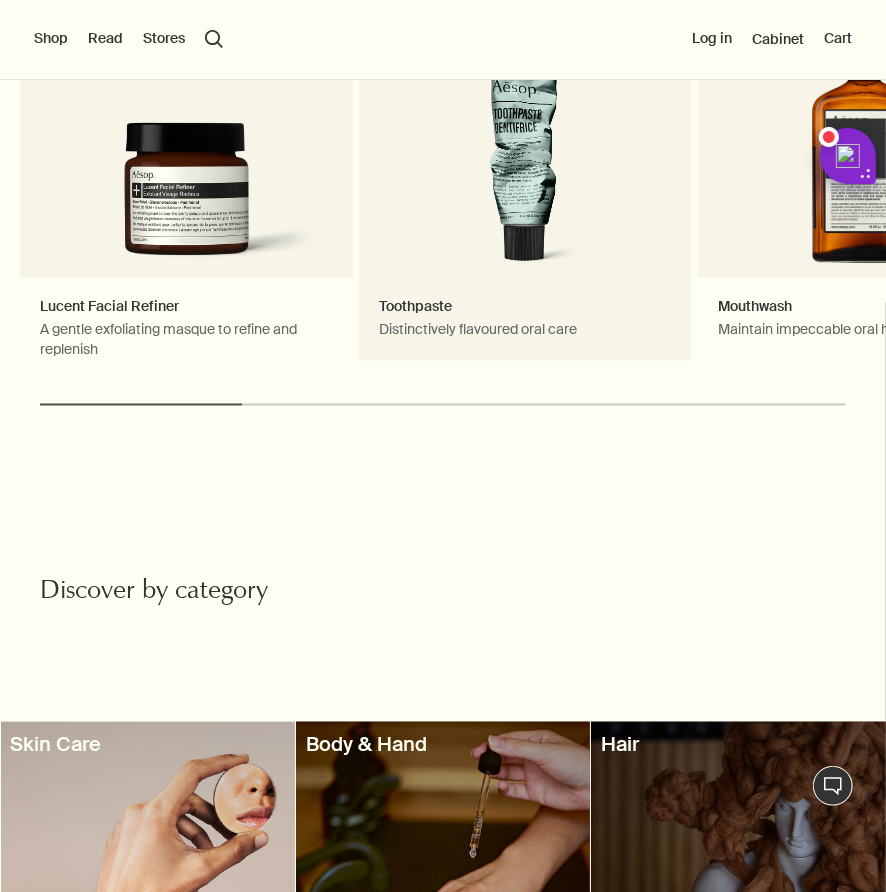 click on "Toothpaste Distinctively flavoured oral care" at bounding box center (525, 179) 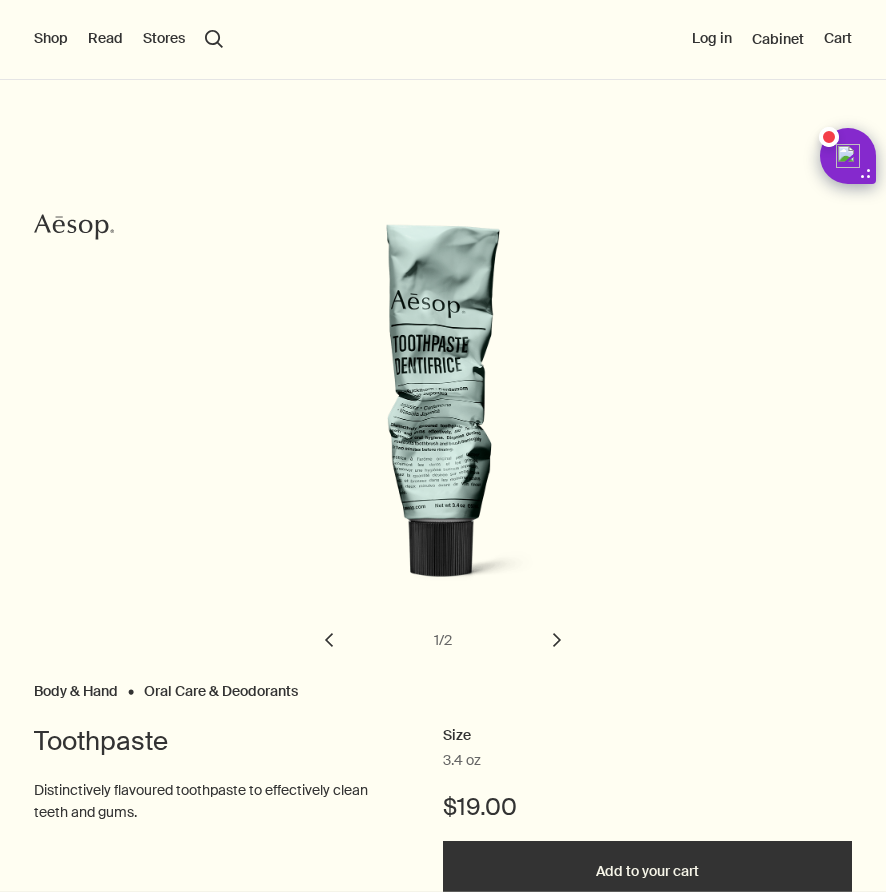 scroll, scrollTop: 0, scrollLeft: 0, axis: both 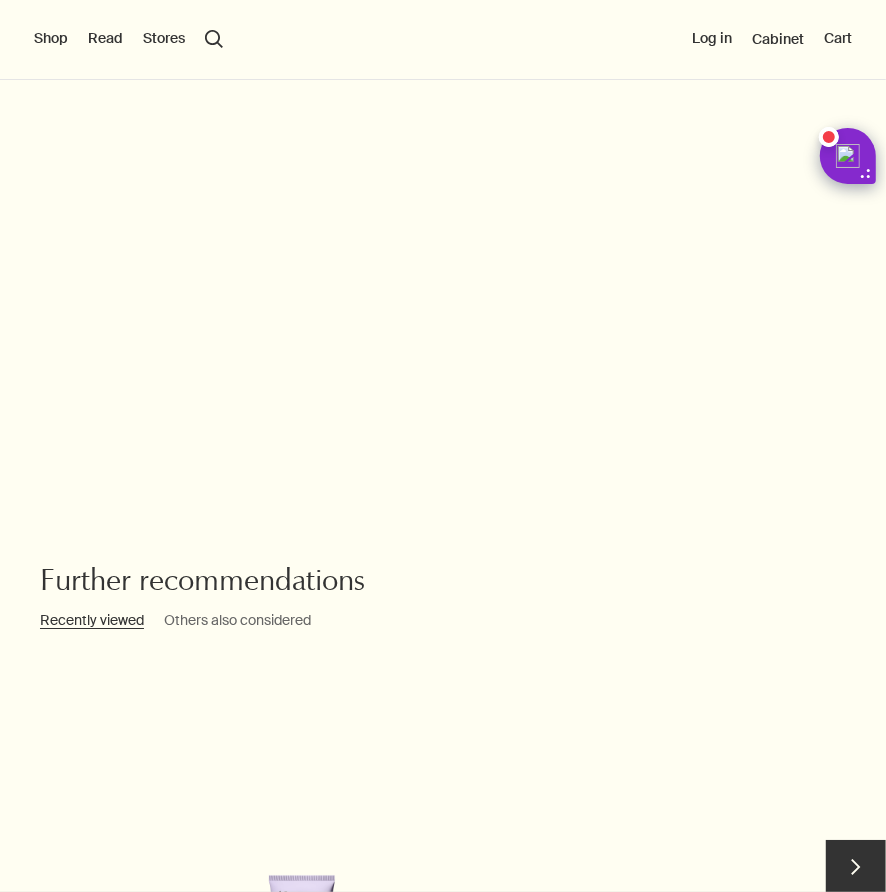 click on "search Search" at bounding box center (214, 39) 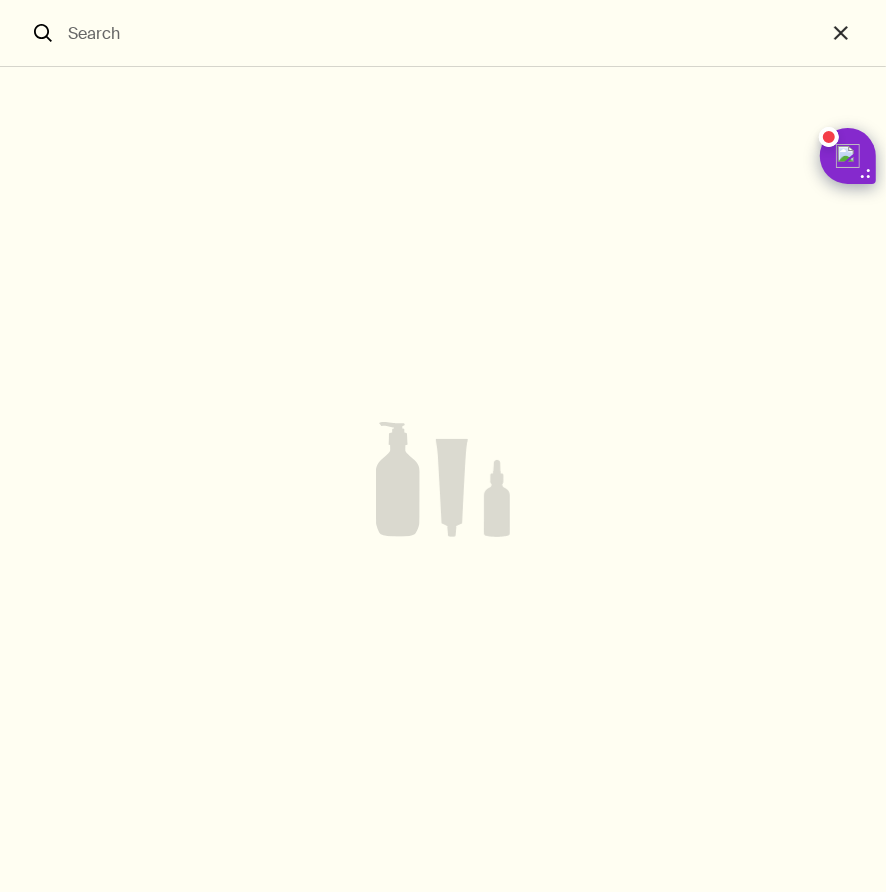 type on "n" 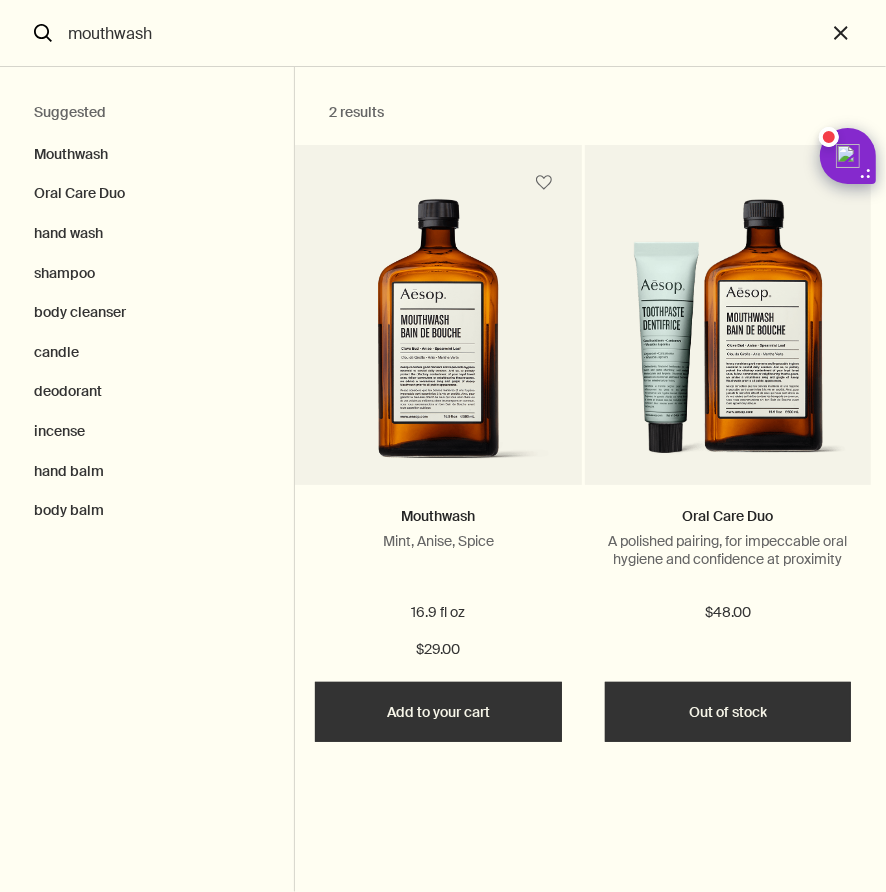 scroll, scrollTop: 2958, scrollLeft: 0, axis: vertical 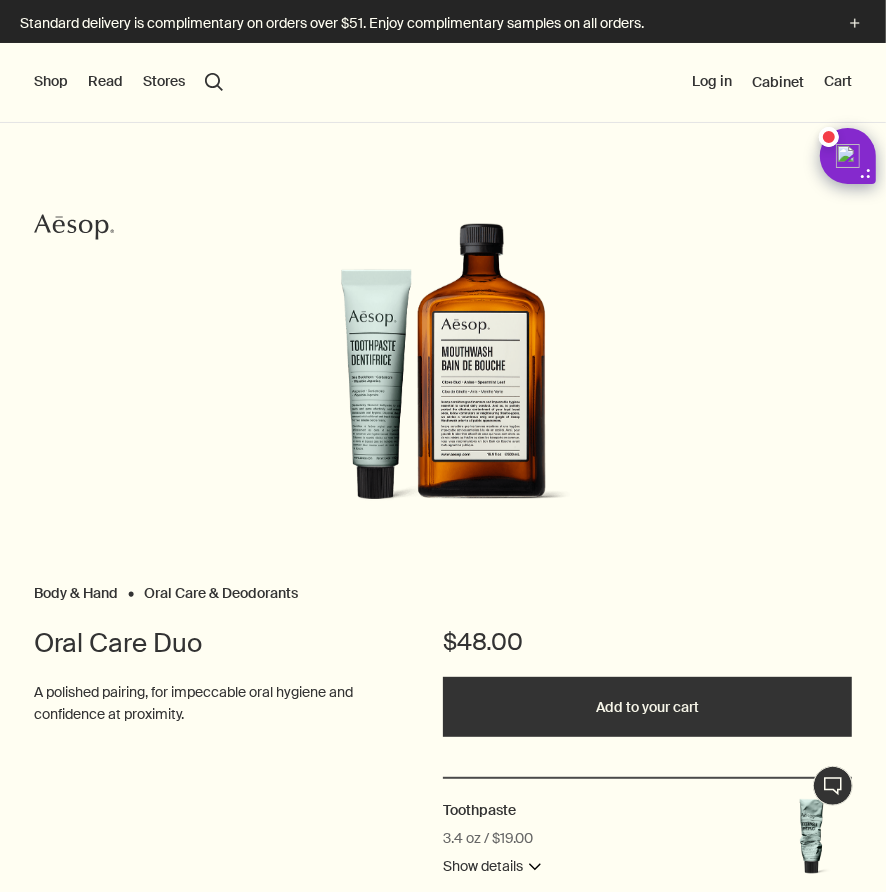 click at bounding box center [443, 892] 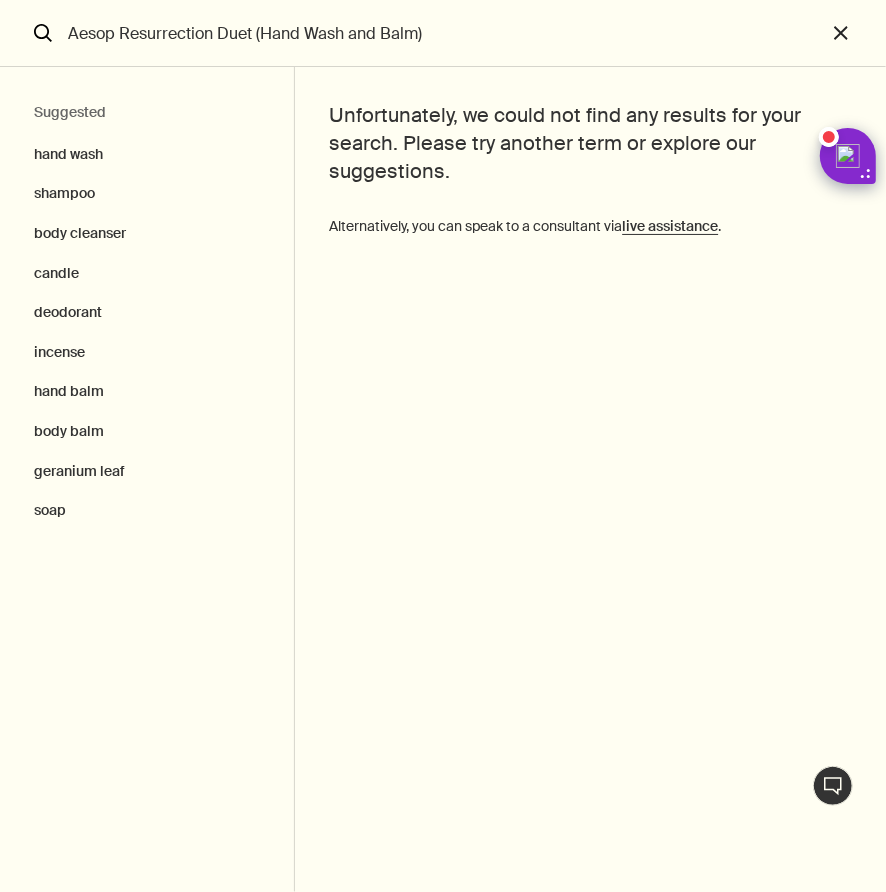 drag, startPoint x: 255, startPoint y: 30, endPoint x: 523, endPoint y: 39, distance: 268.15106 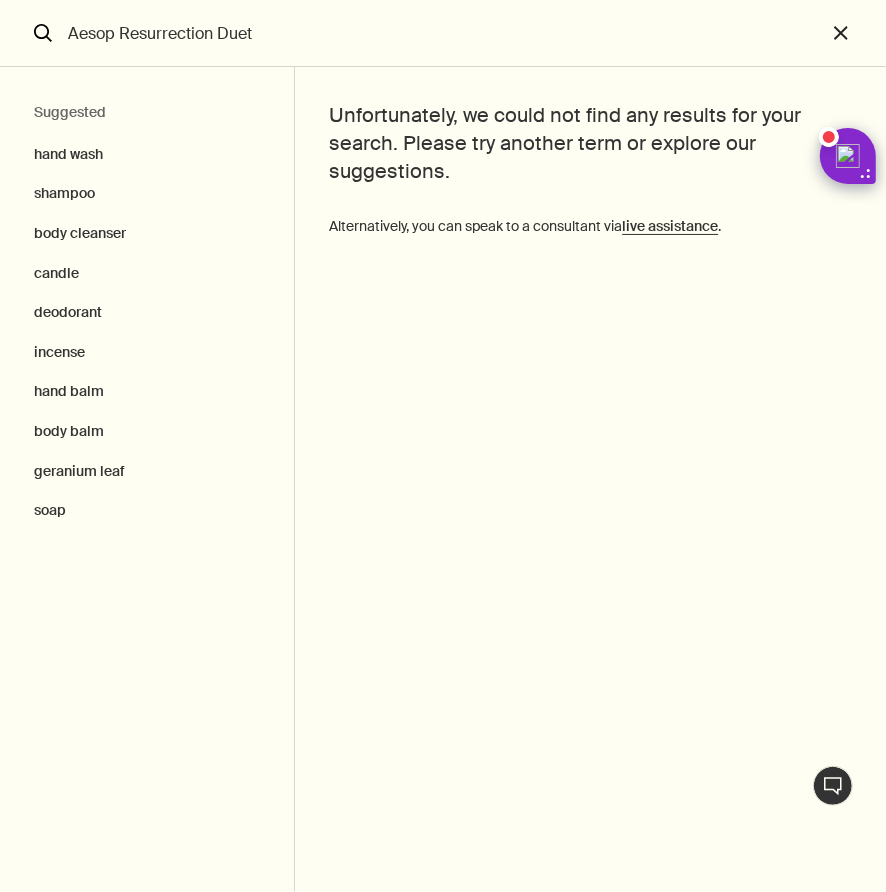 drag, startPoint x: 124, startPoint y: 32, endPoint x: 59, endPoint y: 27, distance: 65.192024 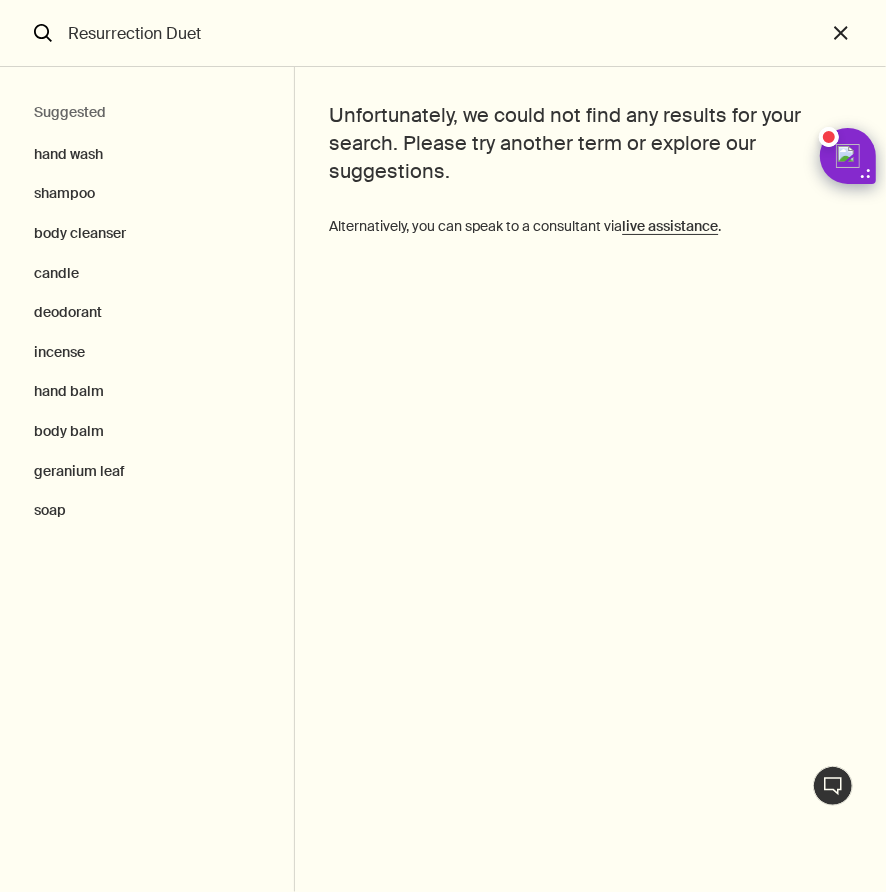 type on "Resurrection Duet" 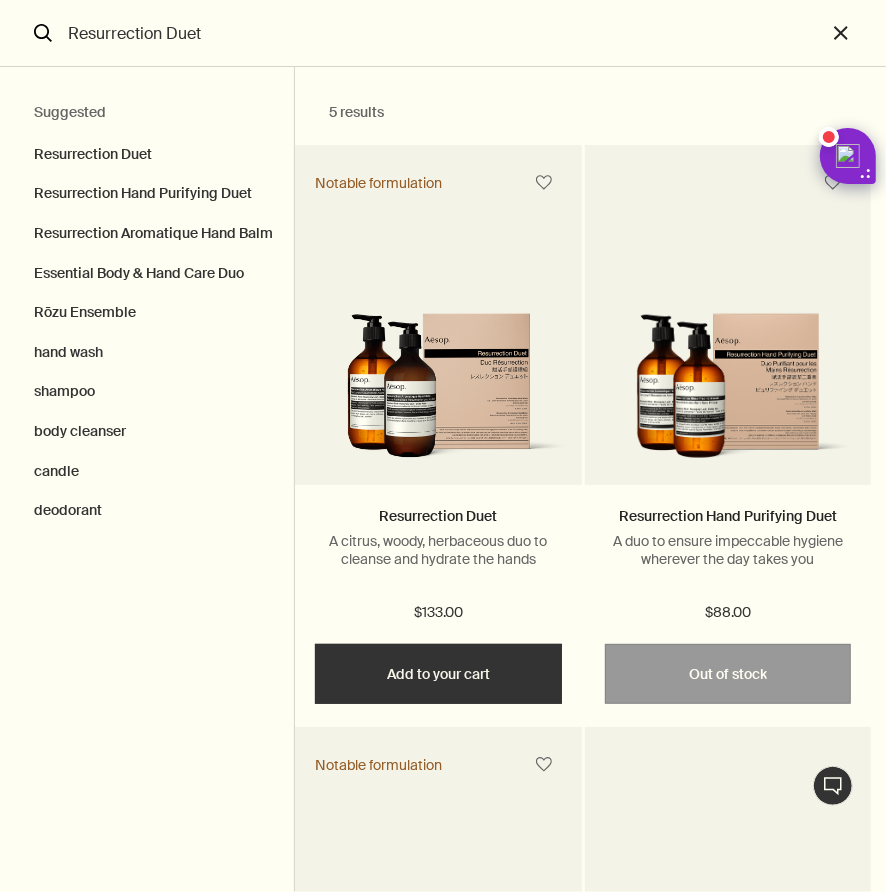 click at bounding box center [438, 394] 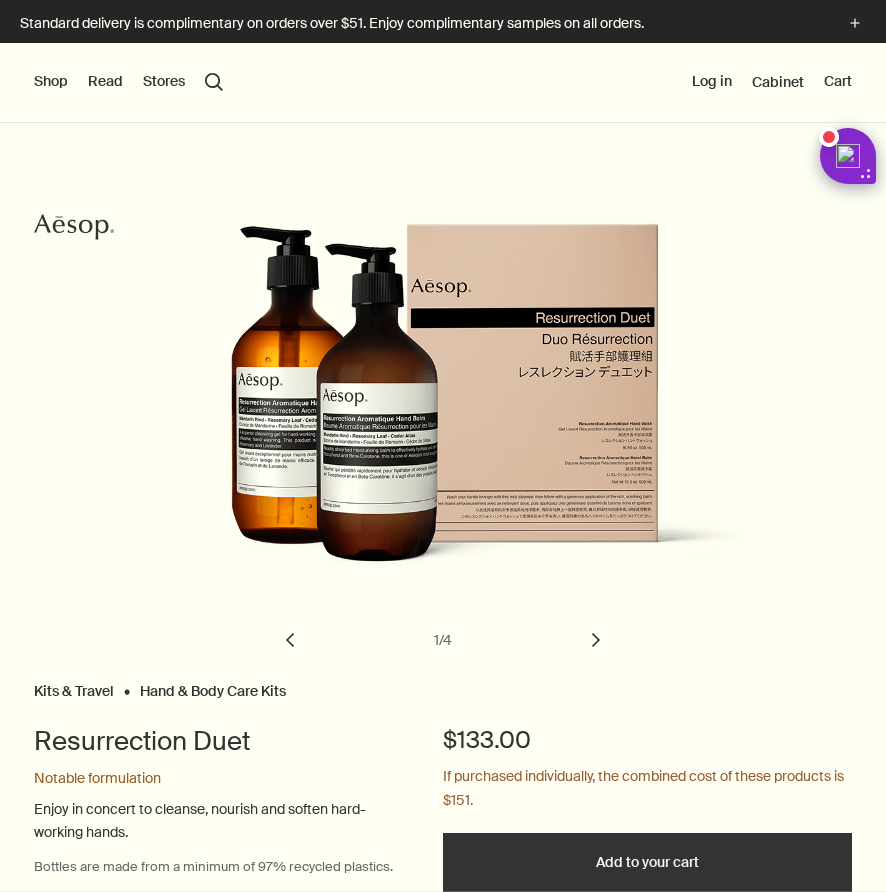 scroll, scrollTop: 0, scrollLeft: 0, axis: both 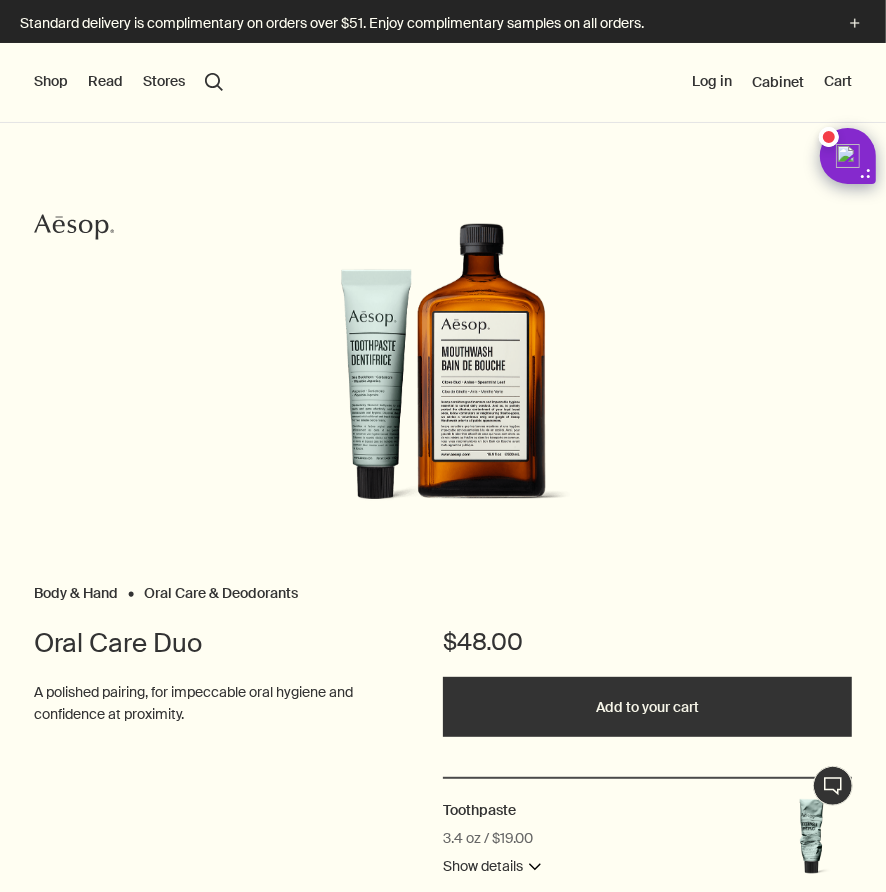 click at bounding box center [443, 892] 